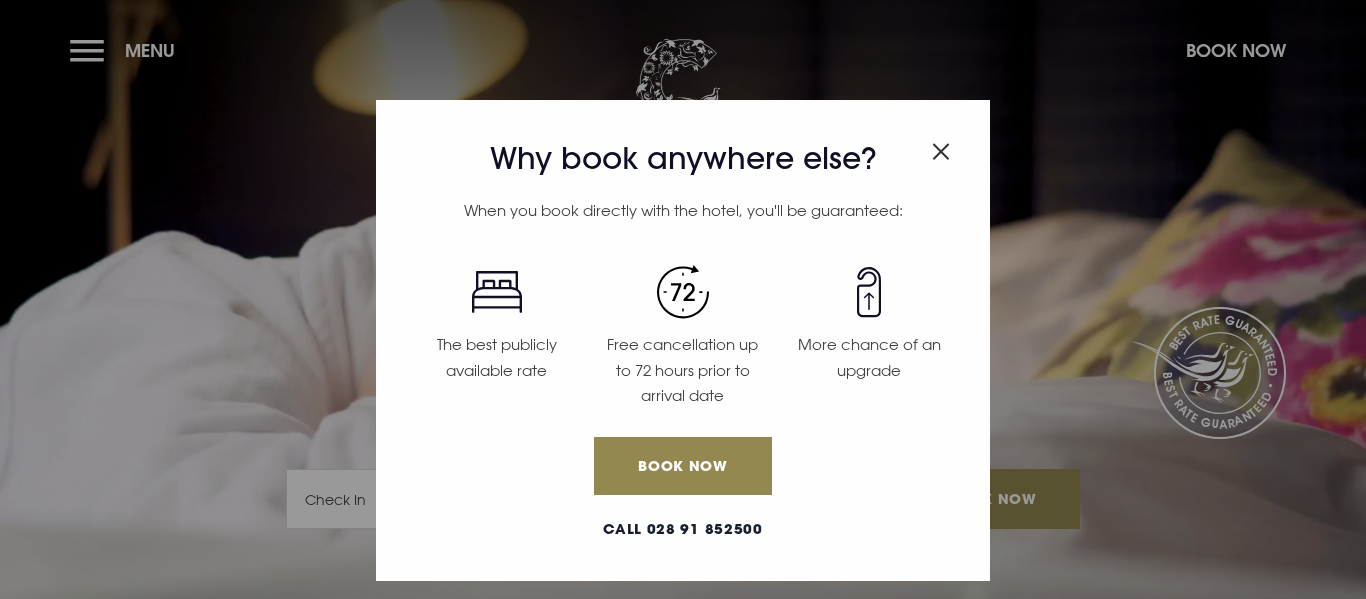 scroll, scrollTop: 0, scrollLeft: 0, axis: both 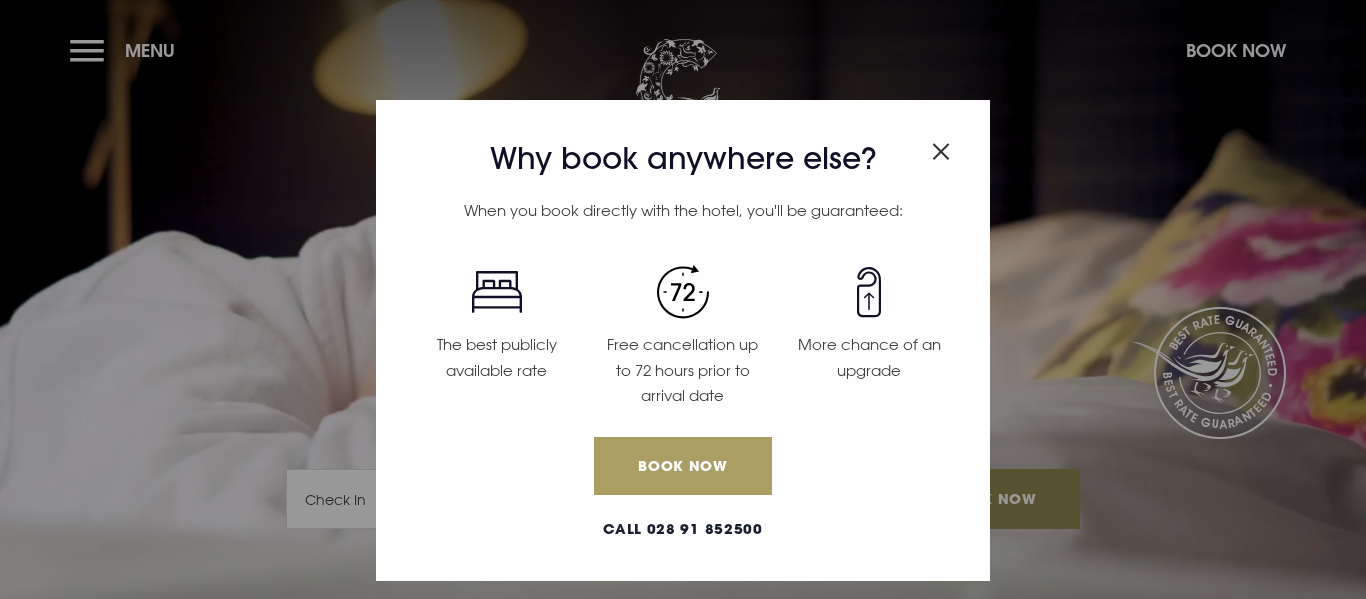 click on "Book Now" at bounding box center [683, 466] 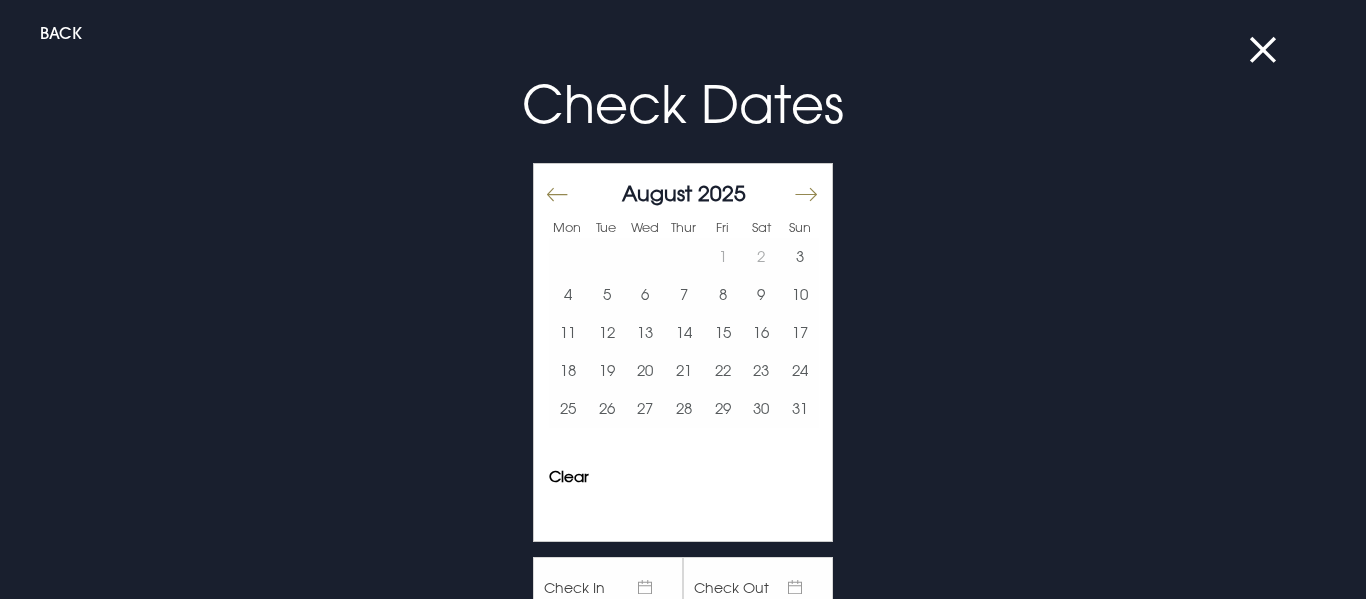 scroll, scrollTop: 0, scrollLeft: 0, axis: both 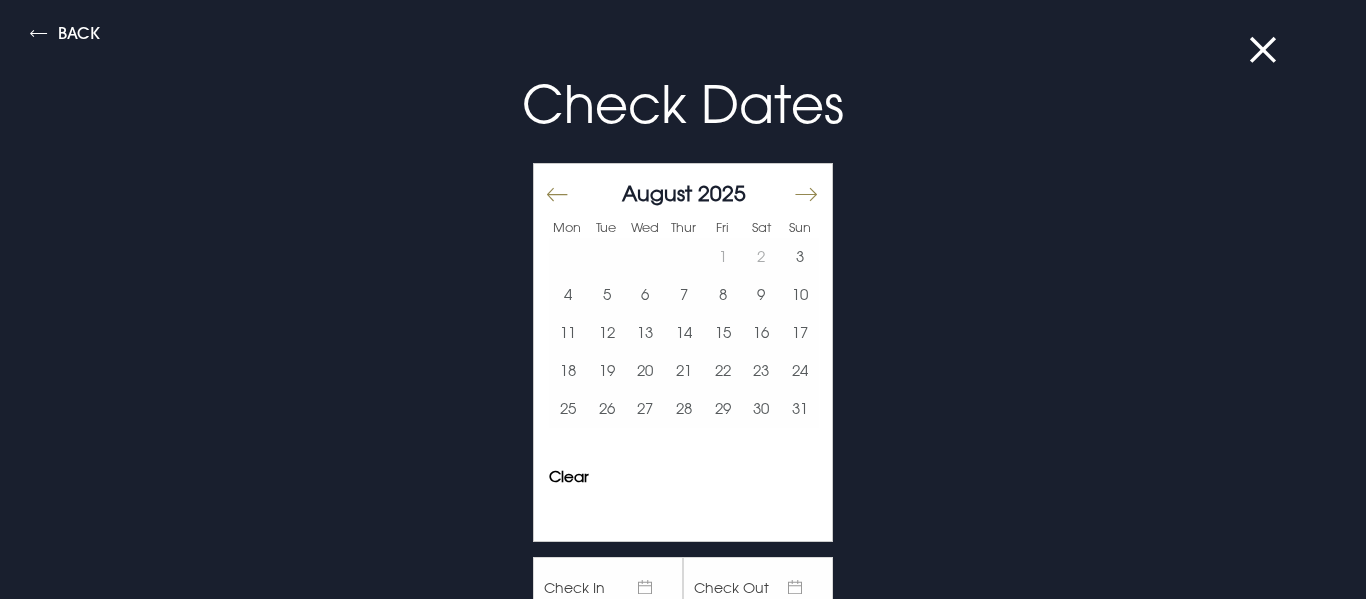 click on "Check Dates         Mon Tue Wed Thur Fri Sat Sun   July   2025   1 2 3 4 5 6 7 8 9 10 11 12 13 14 15 16 17 18 19 20 21 22 23 24 25 26 27 28 29 30 31 August   2025   1 2 3 4 5 6 7 8 9 10 11 12 13 14 15 16 17 18 19 20 21 22 23 24 25 26 27 28 29 30 31 September   2025   1 2 3 4 5 6 7 8 9 10 11 12 13 14 15 16 17 18 19 20 21 22 23 24 25 26 27 28 29 30   Keyboard Shortcuts   X   ↵  Select the date in focus  ←/→  Move backward (left) and forward (right) by one day.  ↑/↓  Move backward (up) and forward (down) by one week.  PgUp/PgDn  Switch months.  Home/End  Go to the first or last day of a week.  Esc  Close this panel  ?  Open this panel    Clear   Apply   ?
Check In
Check Out
Book Now
Have a promo code?" at bounding box center (683, 415) 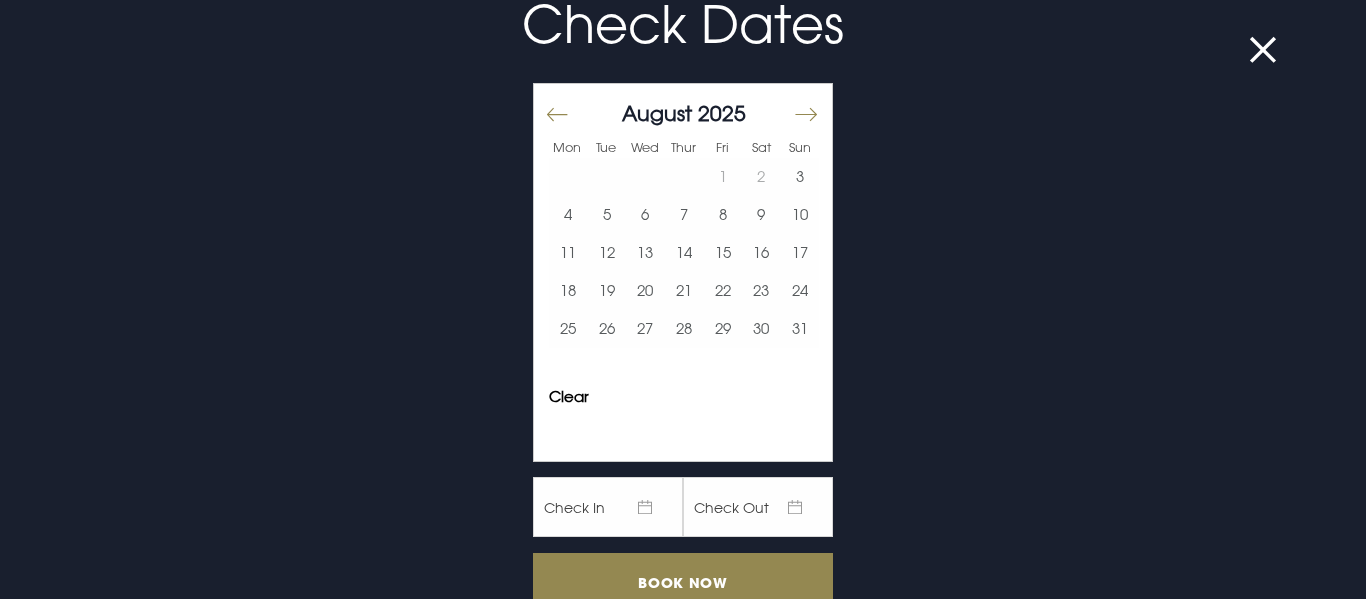 scroll, scrollTop: 180, scrollLeft: 0, axis: vertical 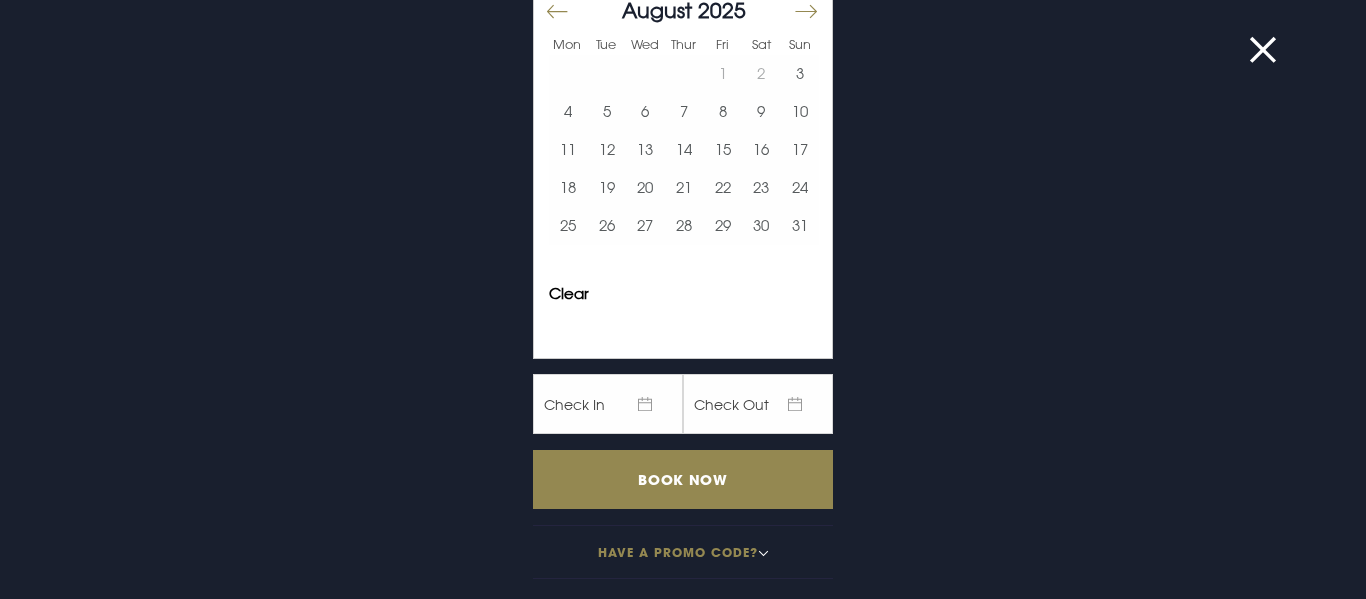 click at bounding box center [805, 11] 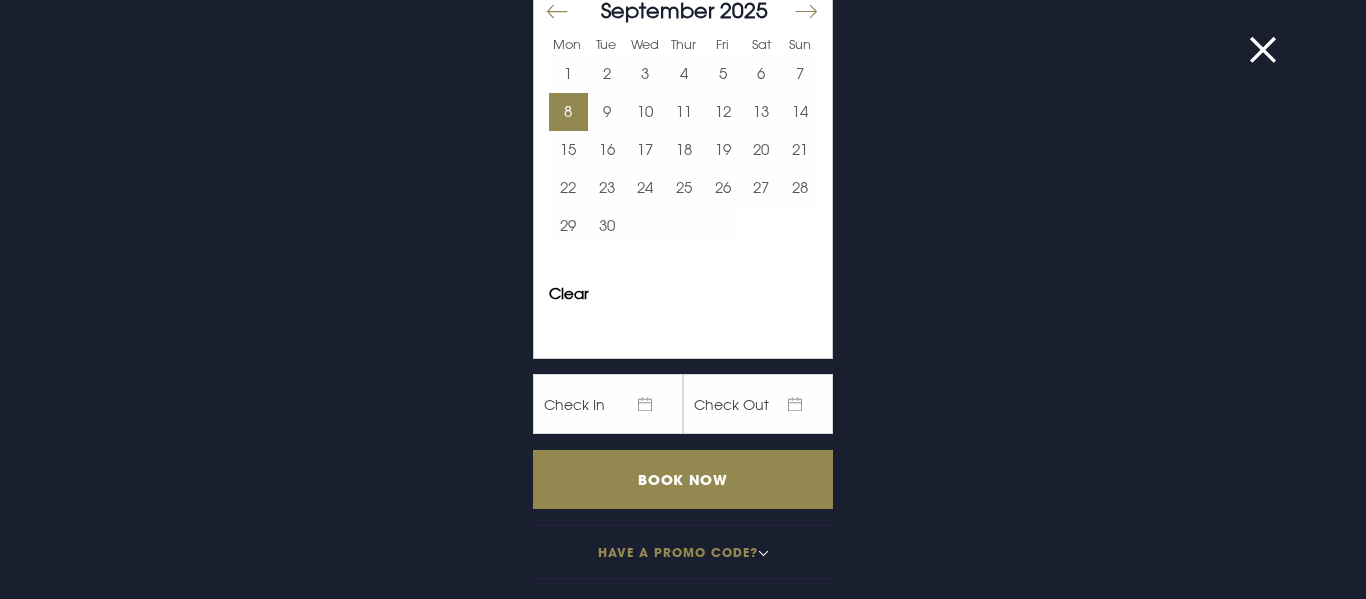 click on "8" at bounding box center [568, 112] 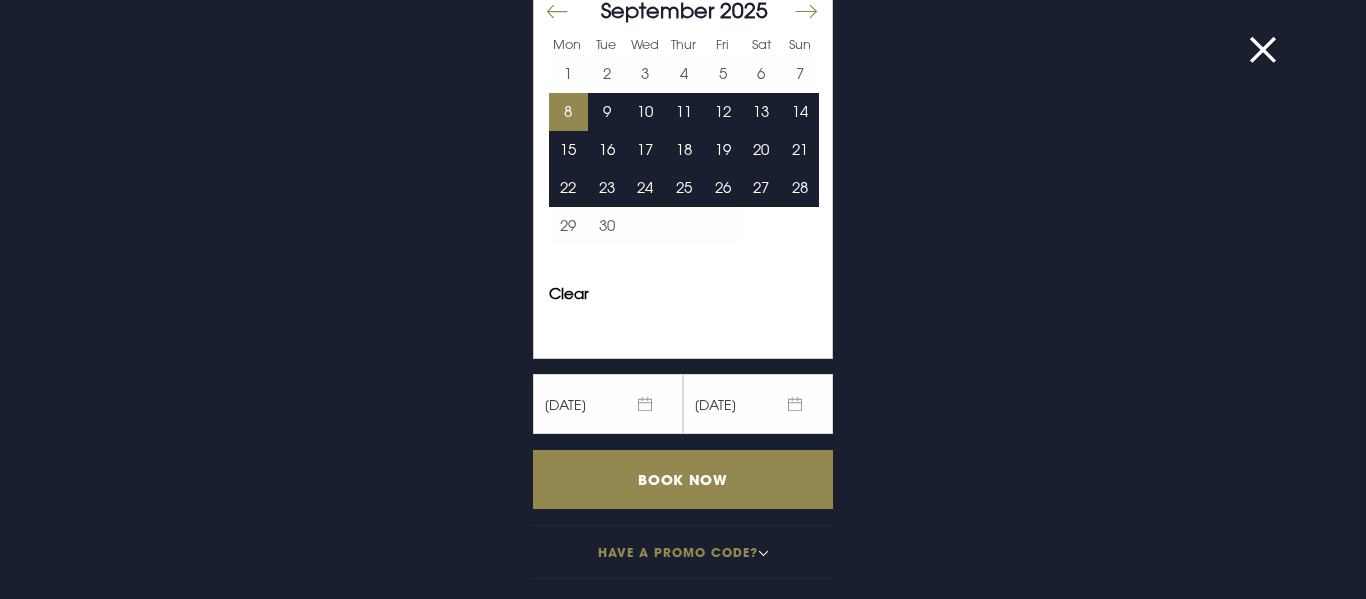 click on "09/09/2025" at bounding box center [758, 404] 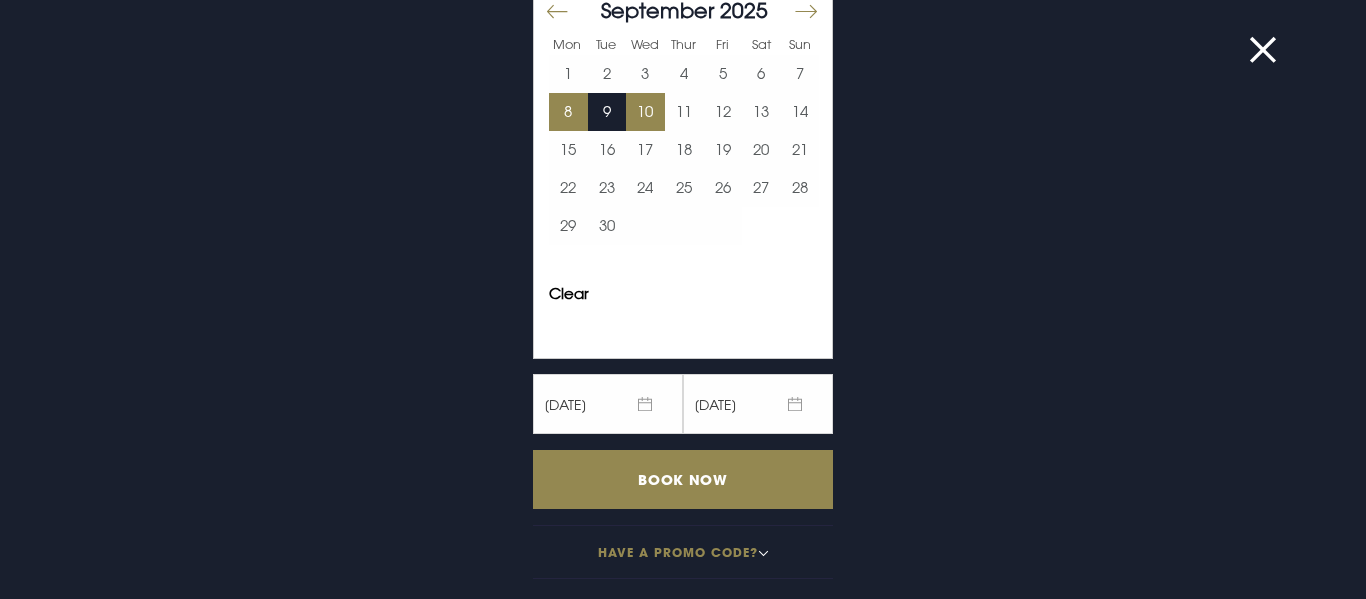 click on "10" at bounding box center [645, 112] 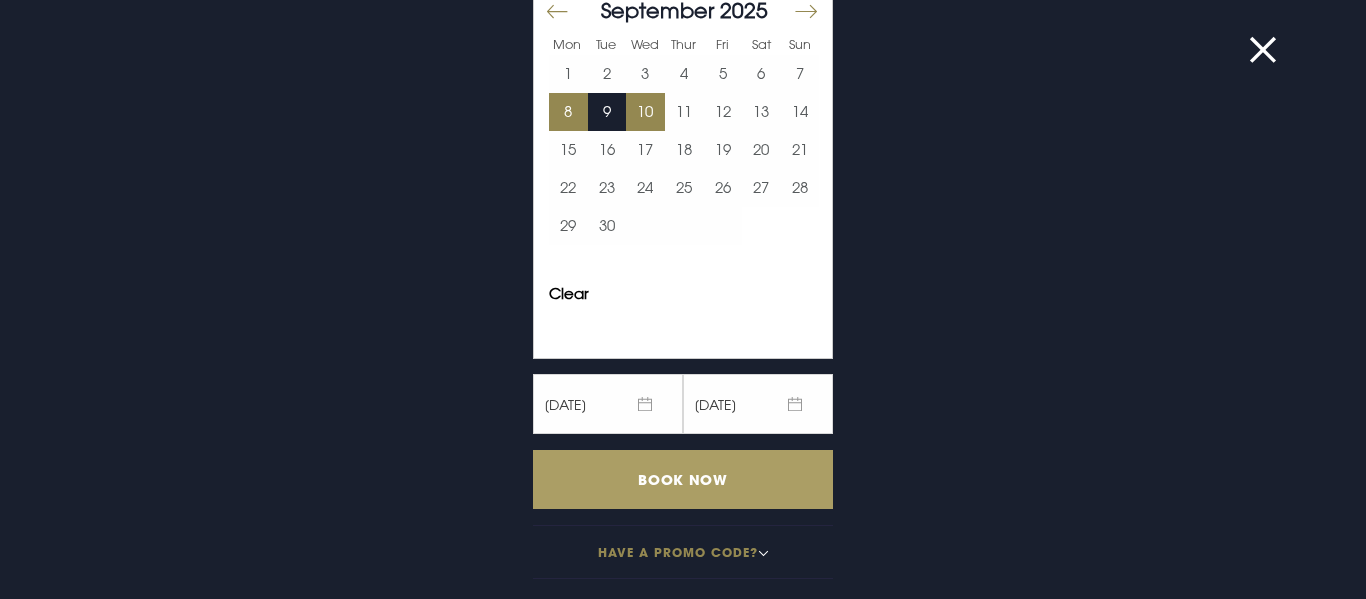 click on "Book Now" at bounding box center (683, 479) 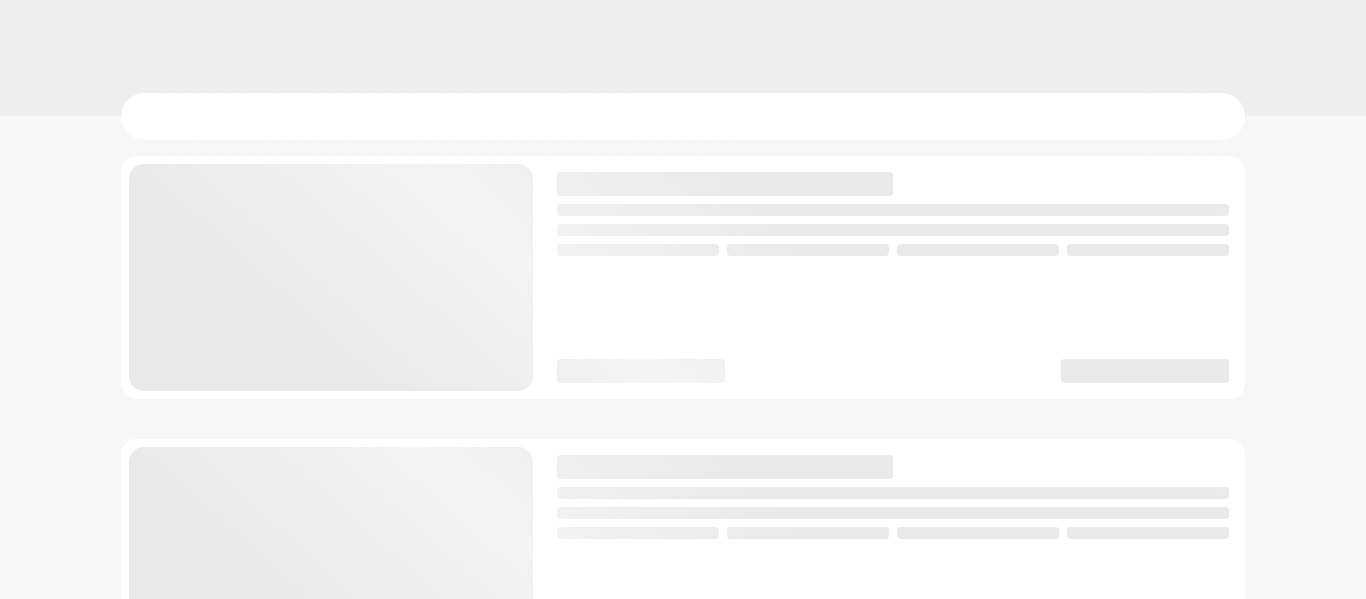 scroll, scrollTop: 0, scrollLeft: 0, axis: both 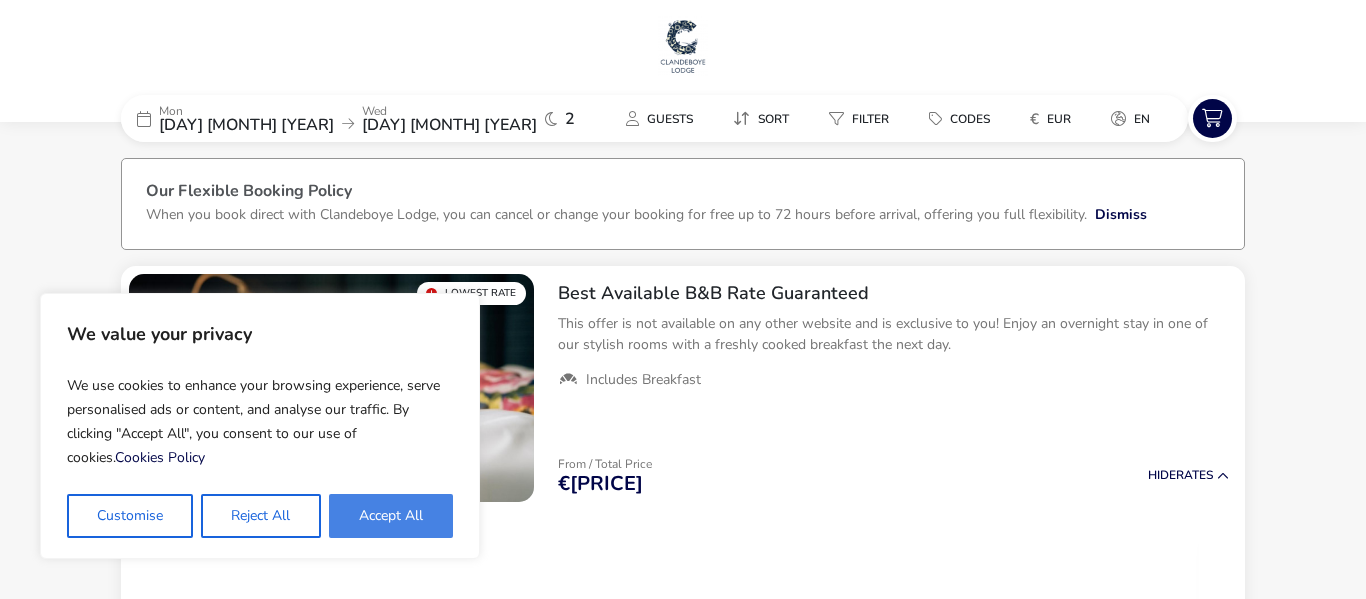 click on "Accept All" at bounding box center [391, 516] 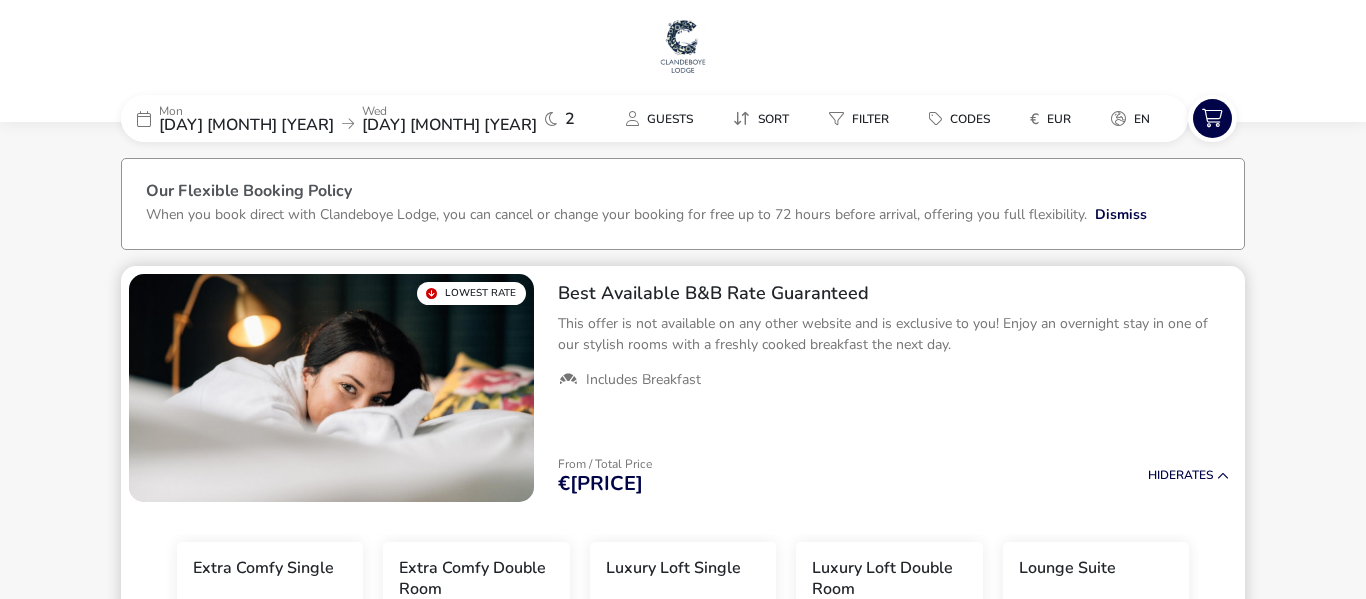 checkbox on "true" 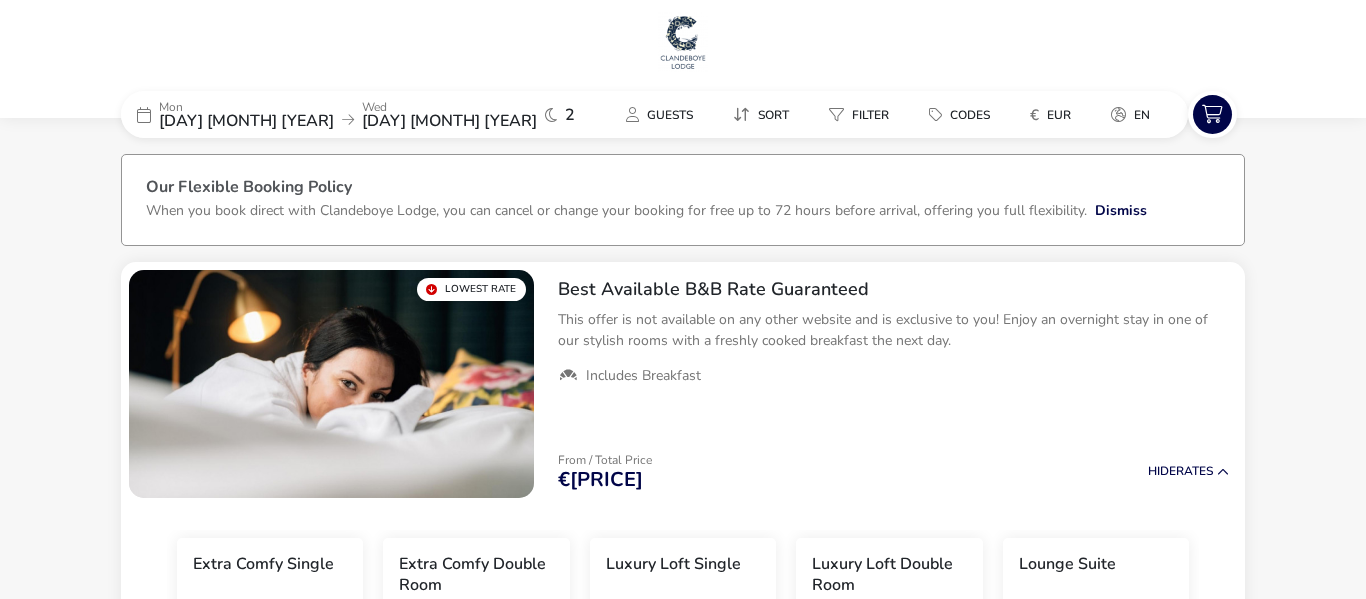 click on "Mon [DATE] [YEAR] [DAY] [YEAR] [NUMBER] Guests Sort Filter Codes € [CURRENCY] [LANGUAGE] Our Flexible Booking Policy When you book direct with Clandeboye Lodge, you can cancel or change your booking for free up to 72 hours before arrival, offering you full flexibility.  Dismiss Lowest Rate Best Available B&B Rate Guaranteed This offer is not available on any other website and is exclusive to you! Enjoy an overnight stay in one of our stylish rooms with a freshly cooked breakfast the next day.    Includes Breakfast From / Total Price €[PRICE] Hide Rates Extra Comfy Single From / Total Price €[PRICE] Info Add Extra Comfy Double Room From / Total Price €[PRICE] Info Add Luxury Loft Single From / Total Price €[PRICE] Info Add Luxury Loft Double Room From / Total Price €[PRICE] Info Add Lounge Suite From / Total Price €[PRICE] Info Add The Dressing Room Suite From / Total Price €[PRICE] Info Add Book Direct Benefits Best Rate Guaranteed Free Cancellation Settle In" 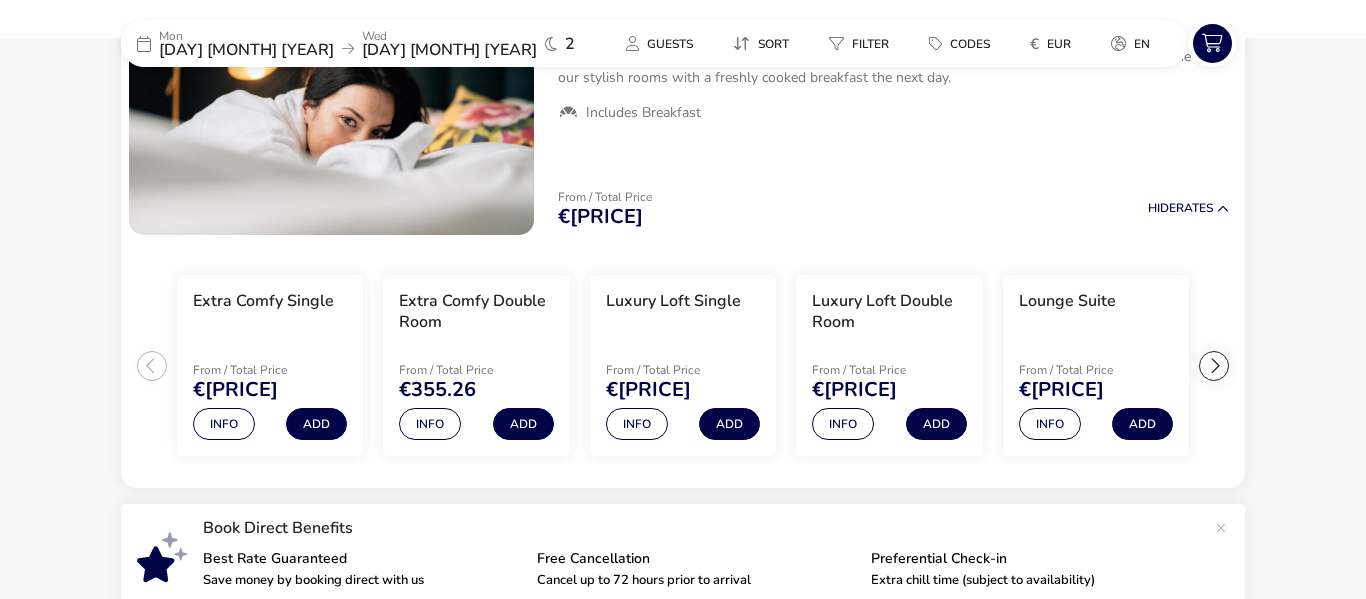 scroll, scrollTop: 205, scrollLeft: 0, axis: vertical 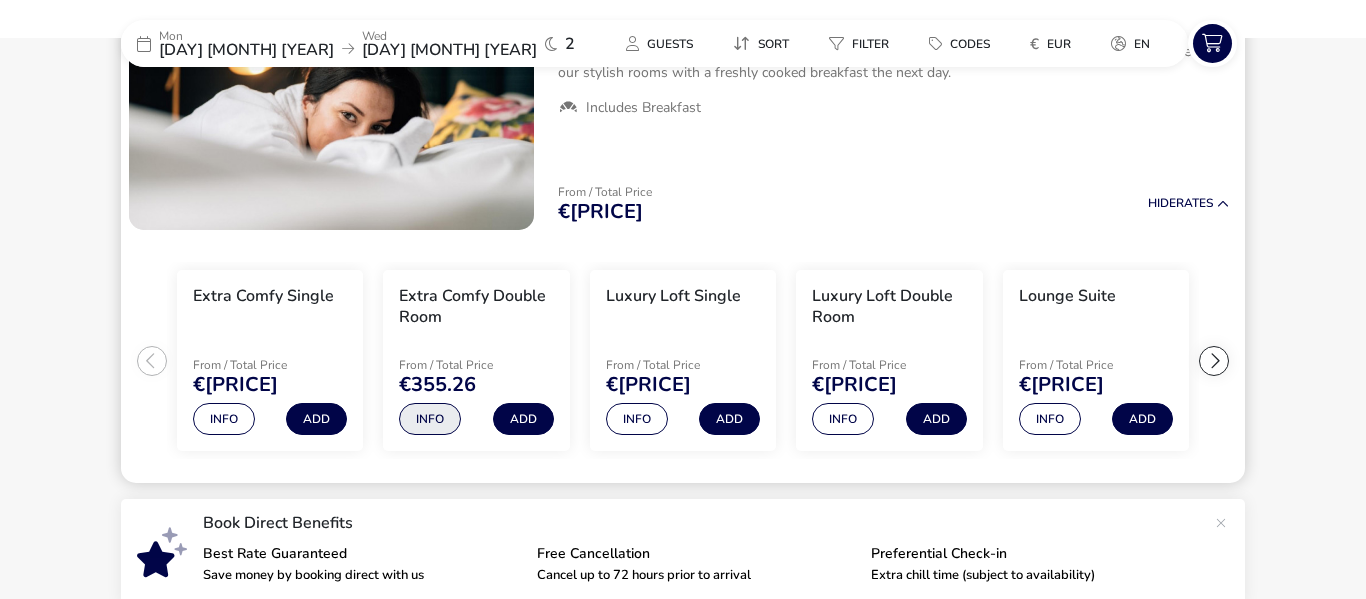 click on "Info" at bounding box center [430, 419] 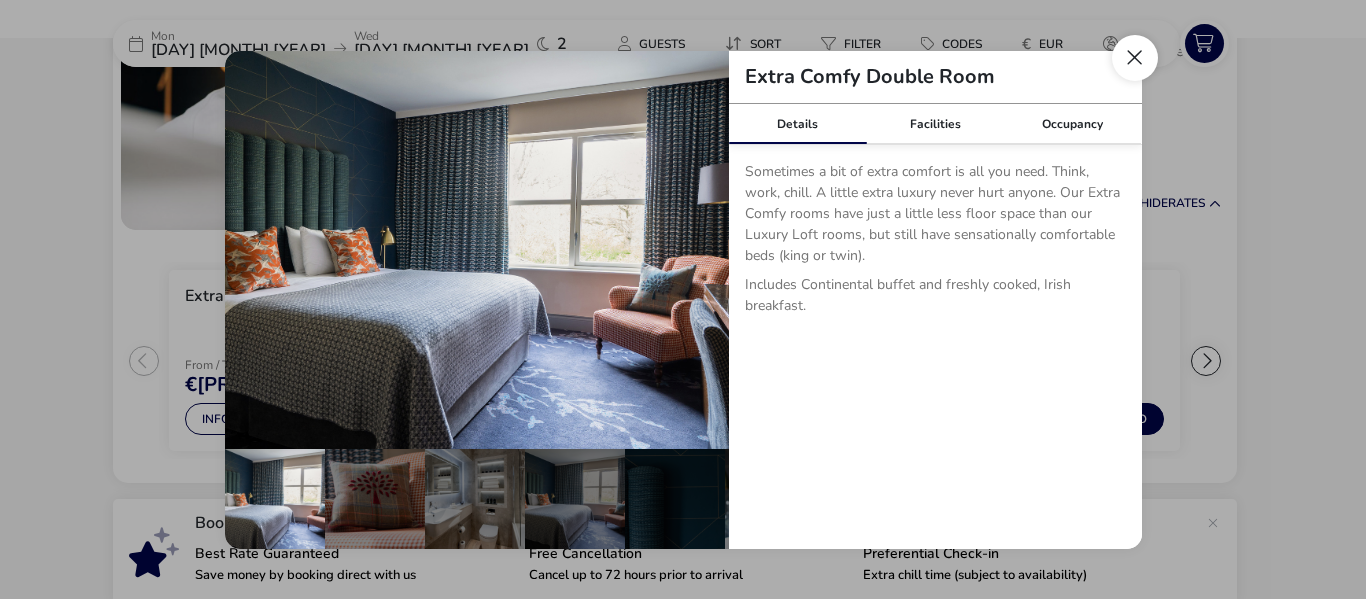 click at bounding box center [1135, 58] 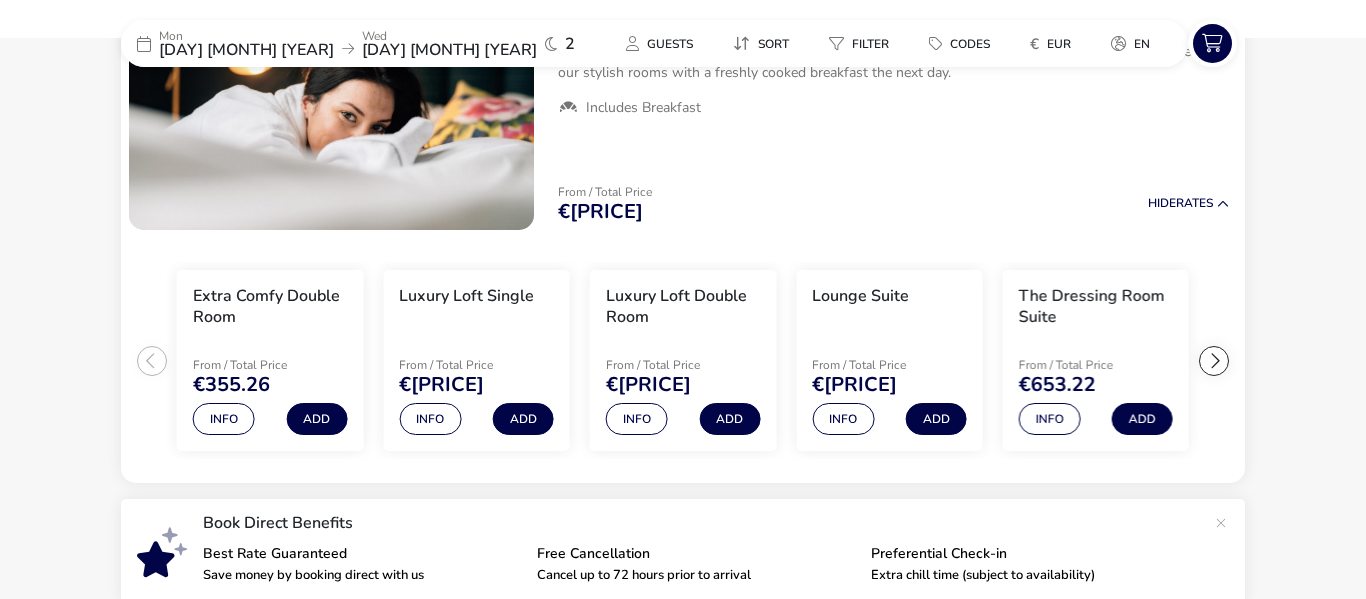 type 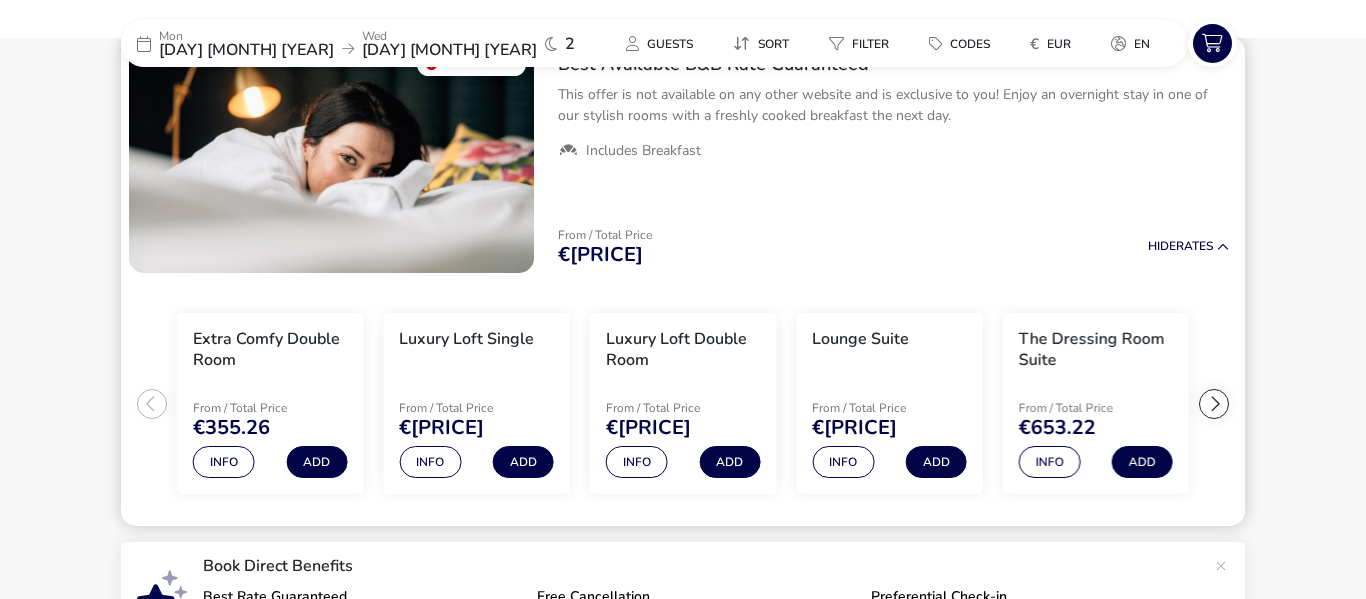 scroll, scrollTop: 165, scrollLeft: 0, axis: vertical 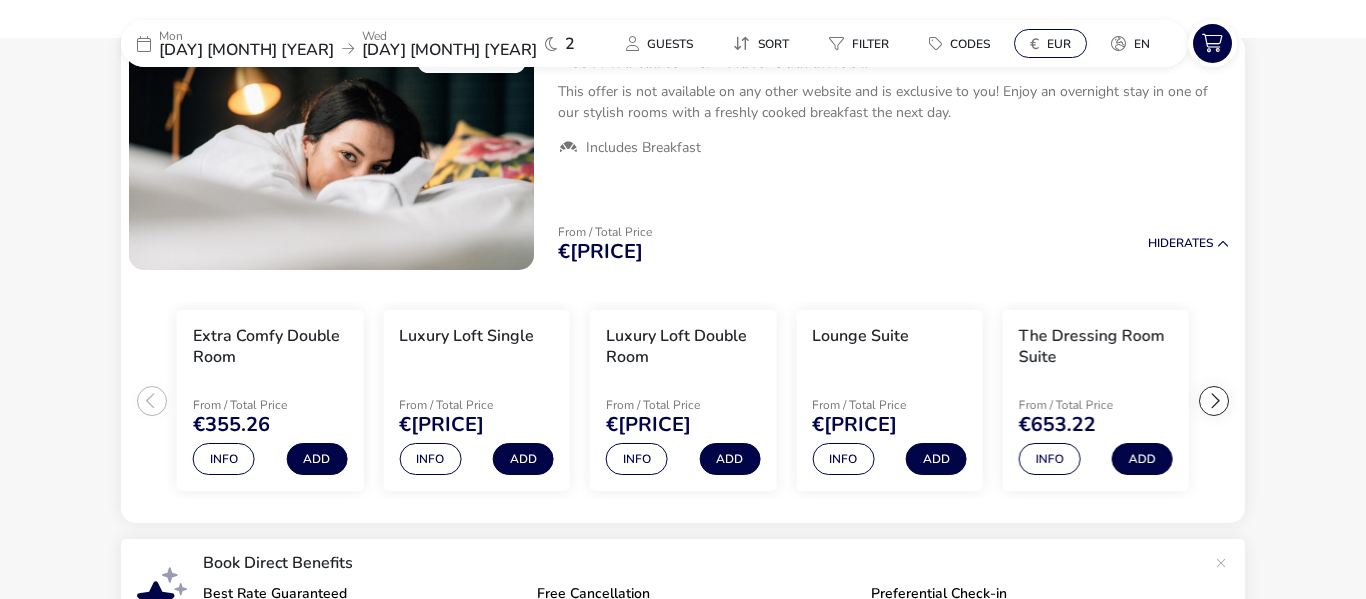 click on "€ EUR" 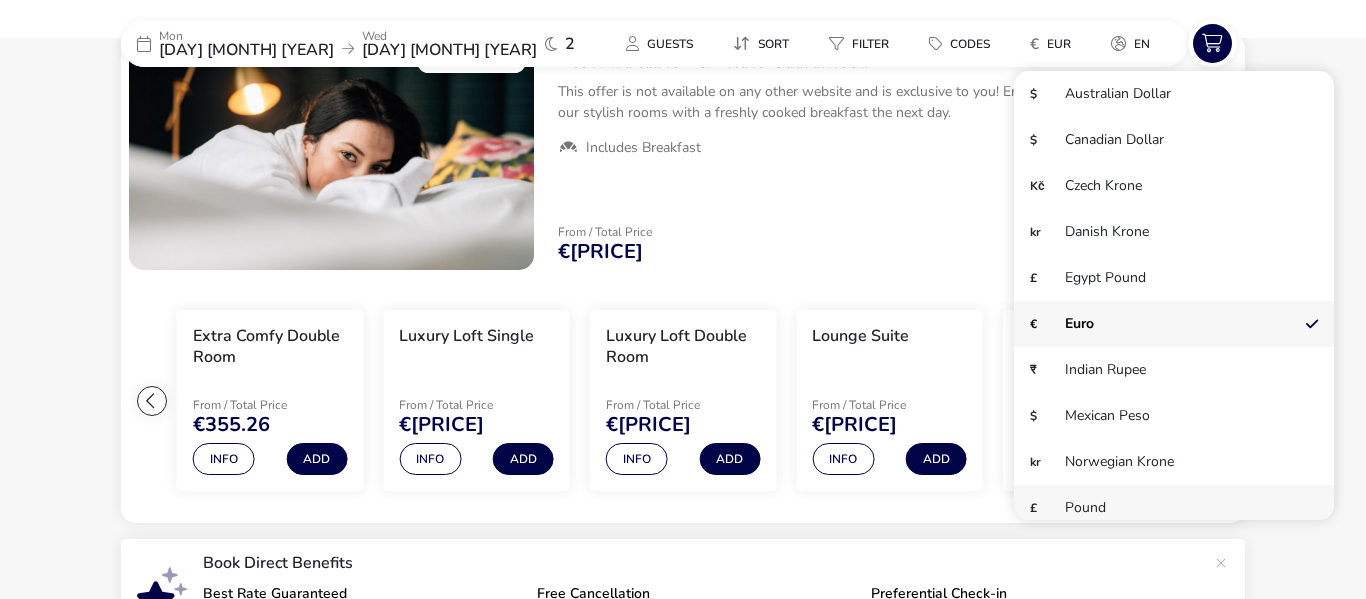 click on "£ Pound" at bounding box center [1174, 508] 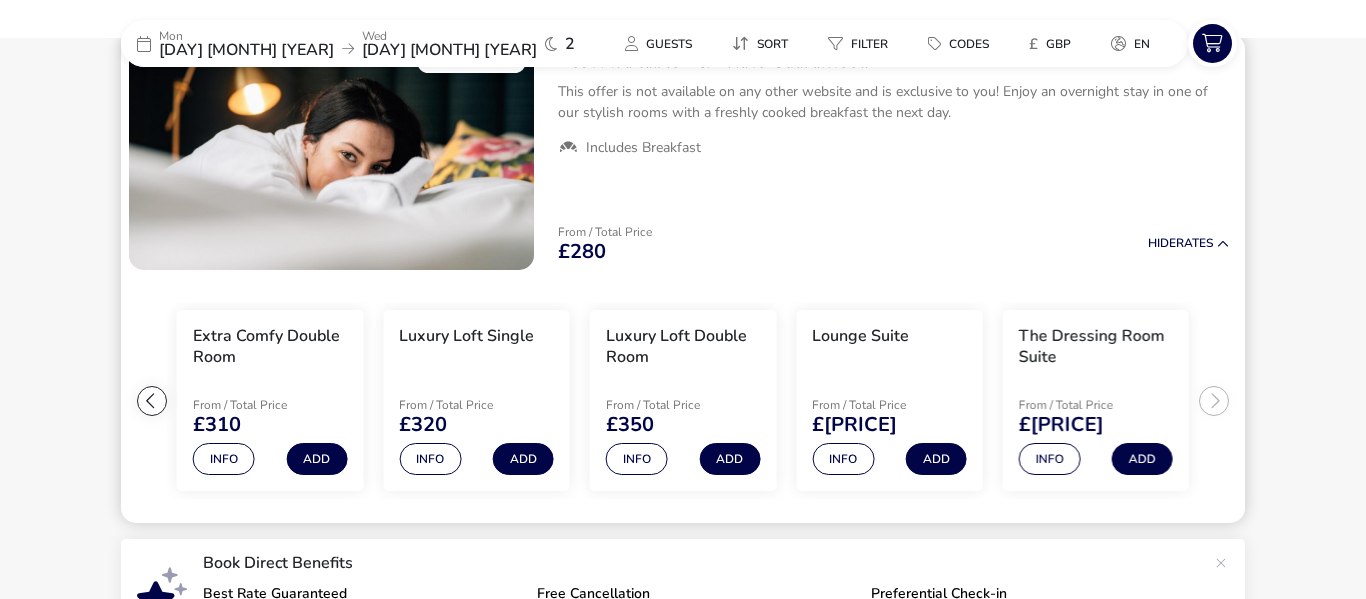 click on "Best Available B&B Rate Guaranteed This offer is not available on any other website and is exclusive to you! Enjoy an overnight stay in one of our stylish rooms with a freshly cooked breakfast the next day.    Includes Breakfast" at bounding box center [893, 104] 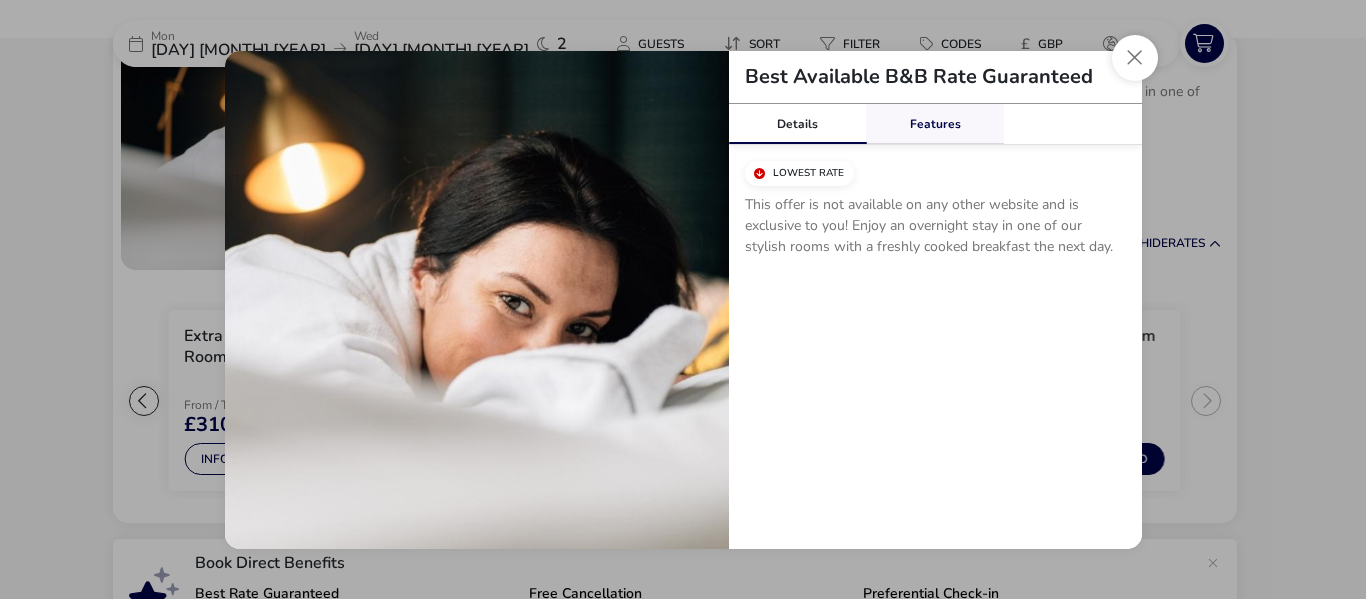 click on "Features" at bounding box center [935, 124] 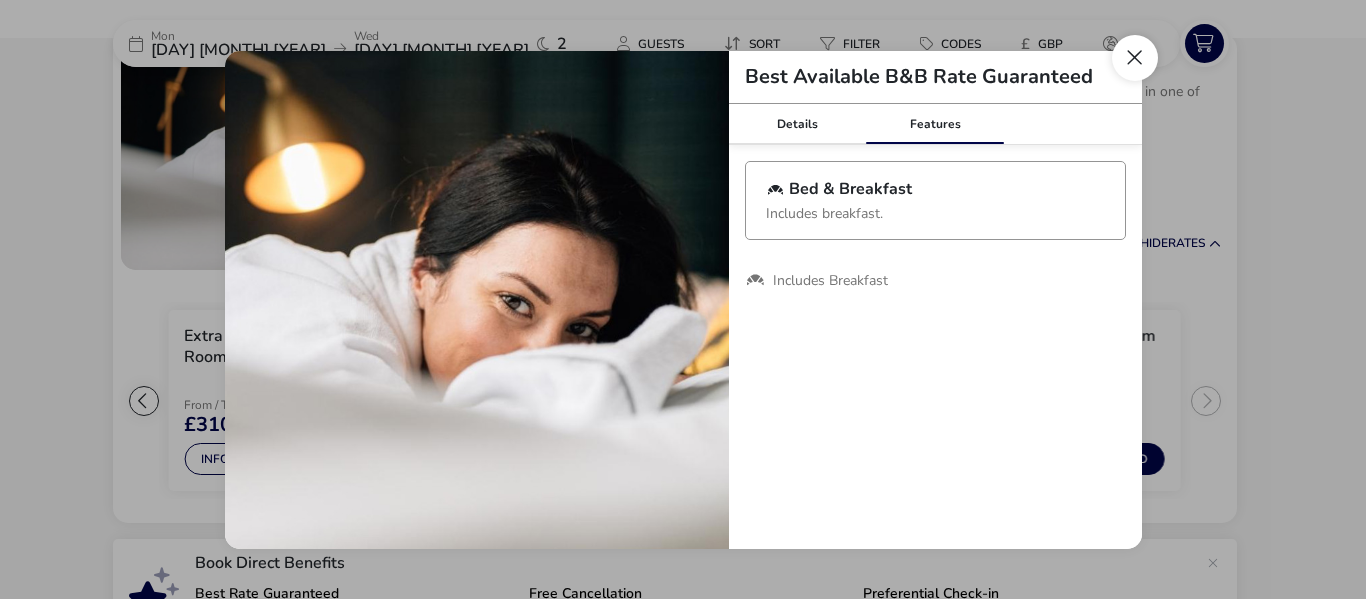 click at bounding box center [1135, 58] 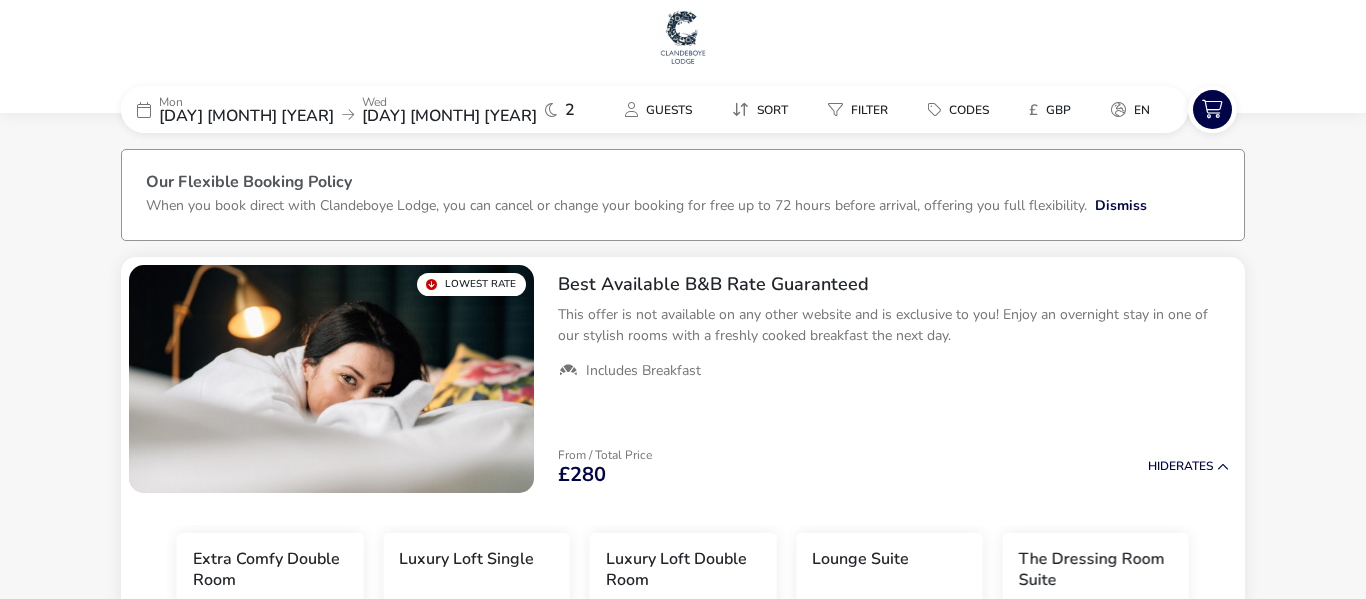 scroll, scrollTop: 0, scrollLeft: 0, axis: both 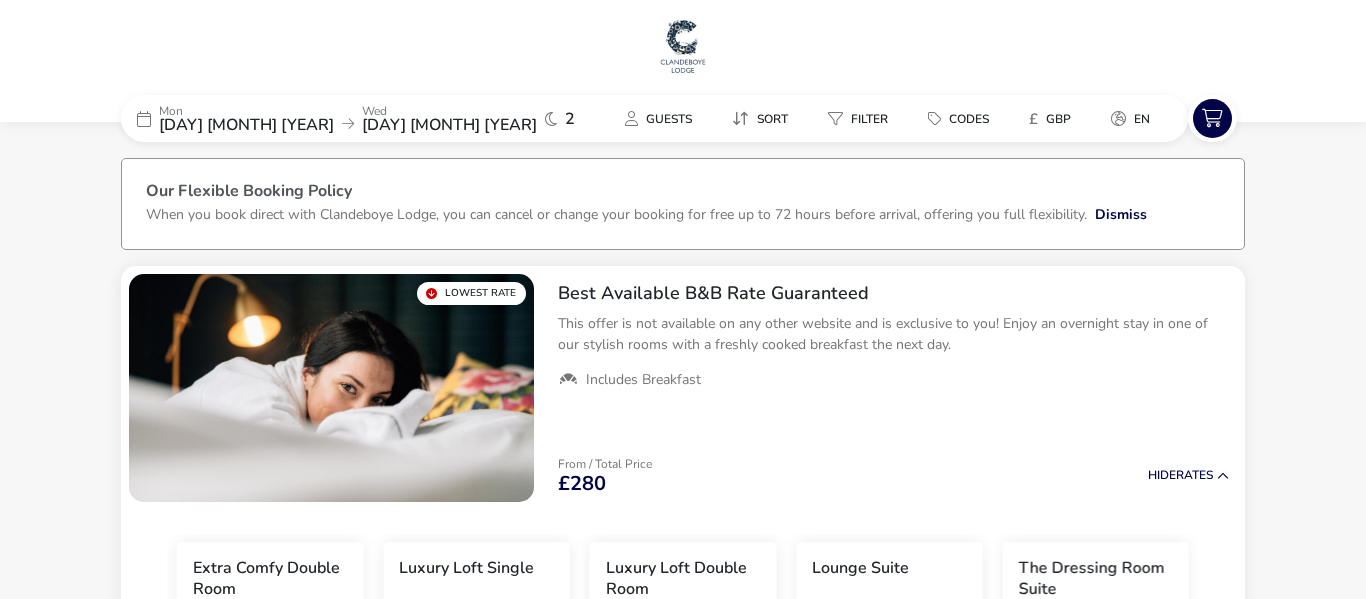 click on "Our Flexible Booking Policy" at bounding box center [683, 193] 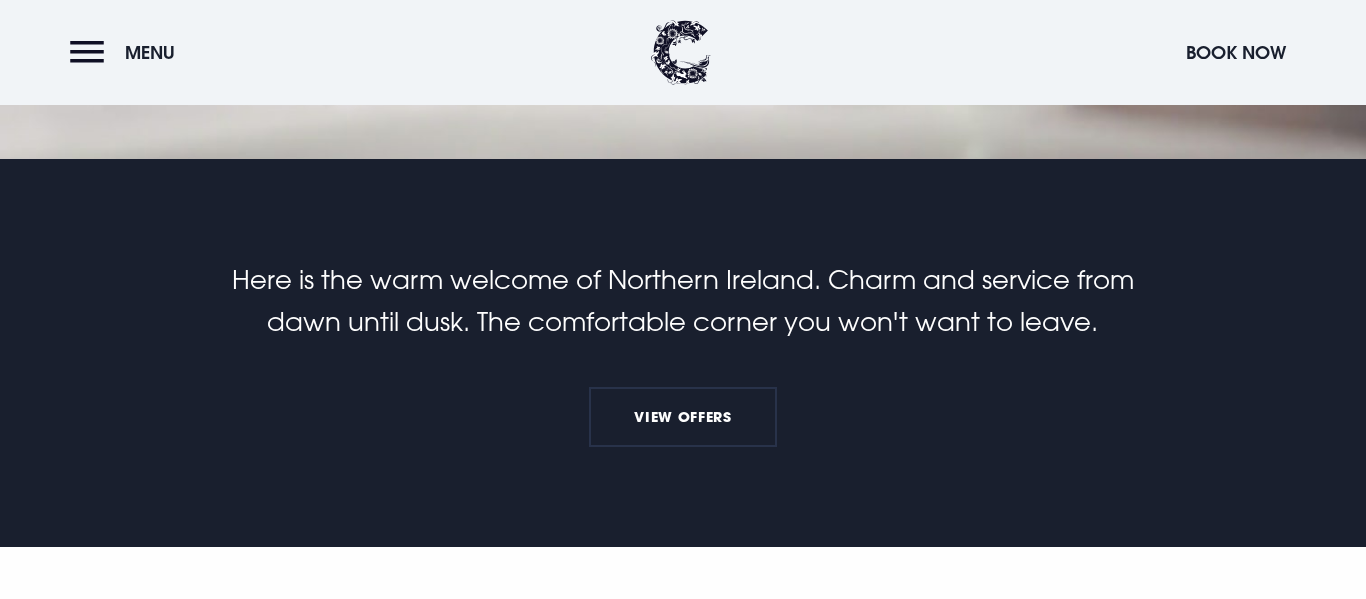 scroll, scrollTop: 440, scrollLeft: 0, axis: vertical 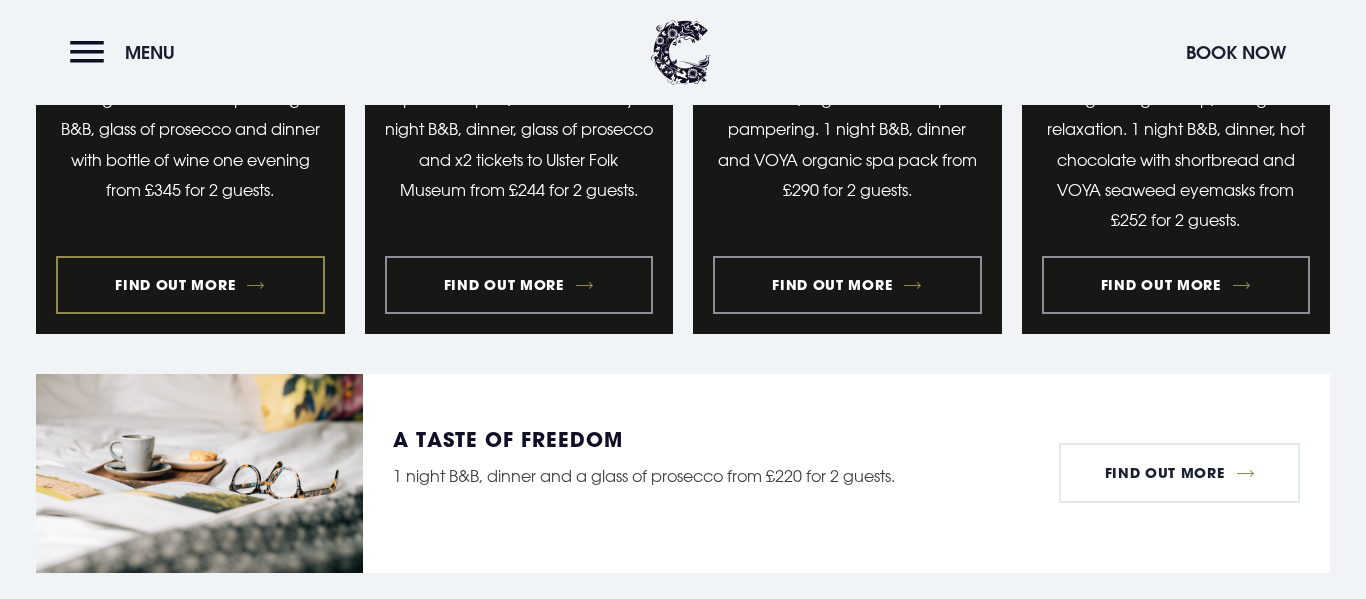 click at bounding box center (190, 88) 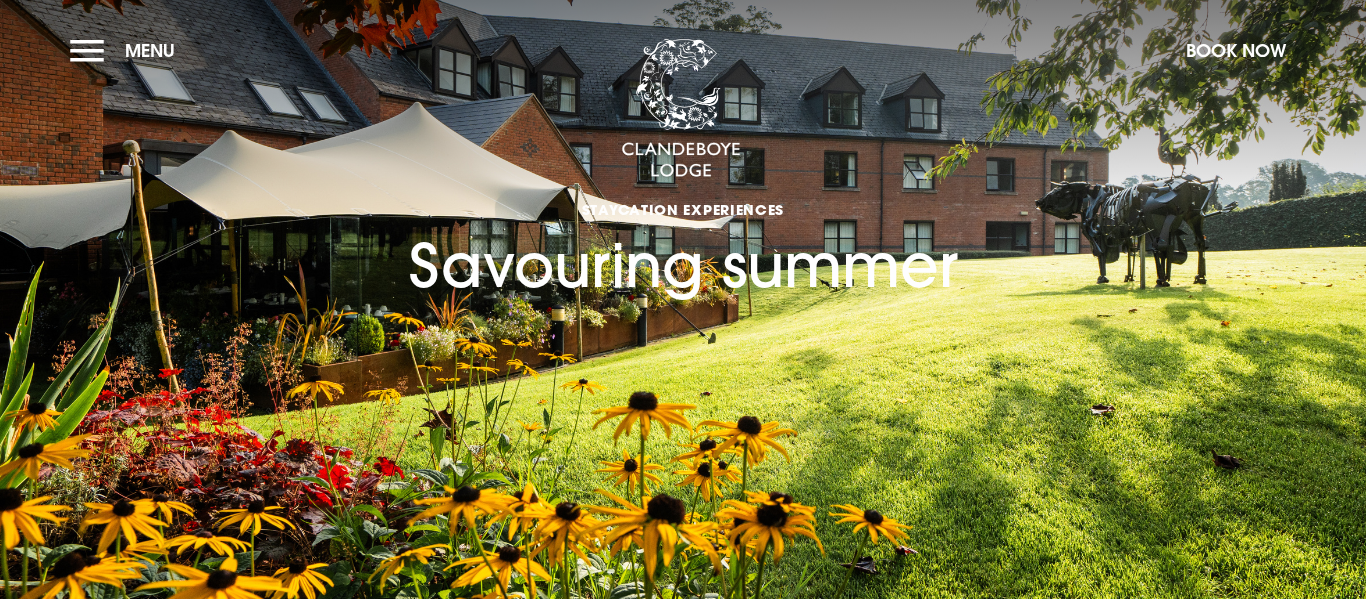 scroll, scrollTop: 0, scrollLeft: 0, axis: both 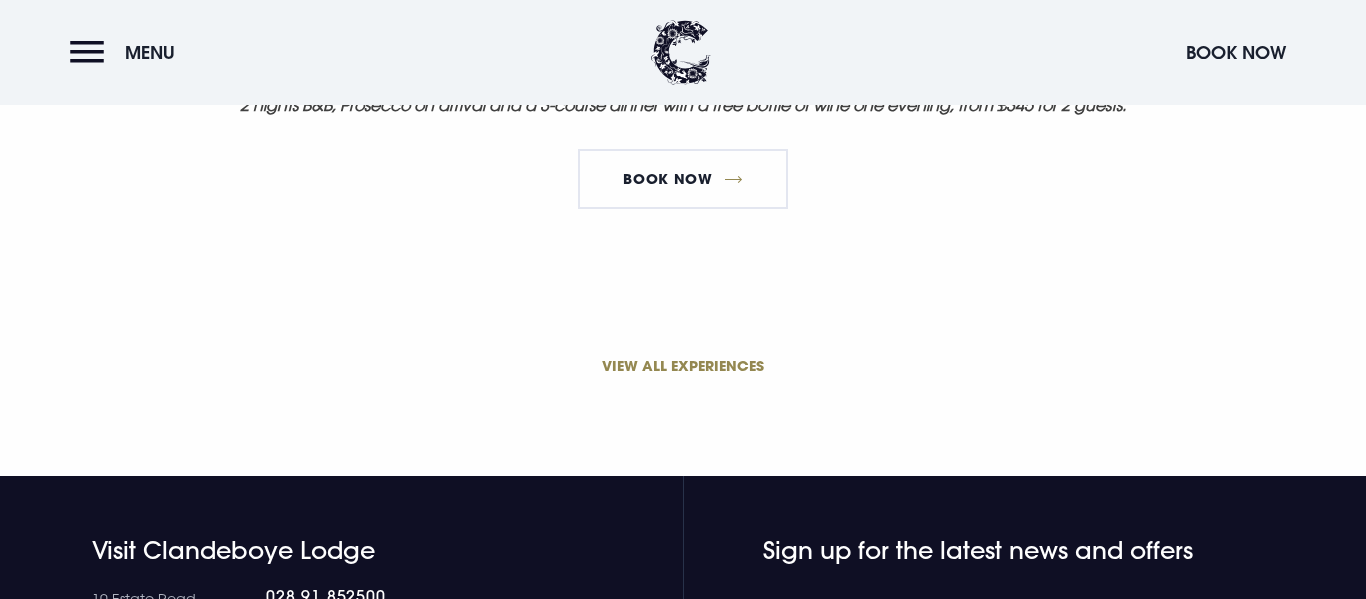 click on "VIEW ALL EXPERIENCES" at bounding box center [683, 365] 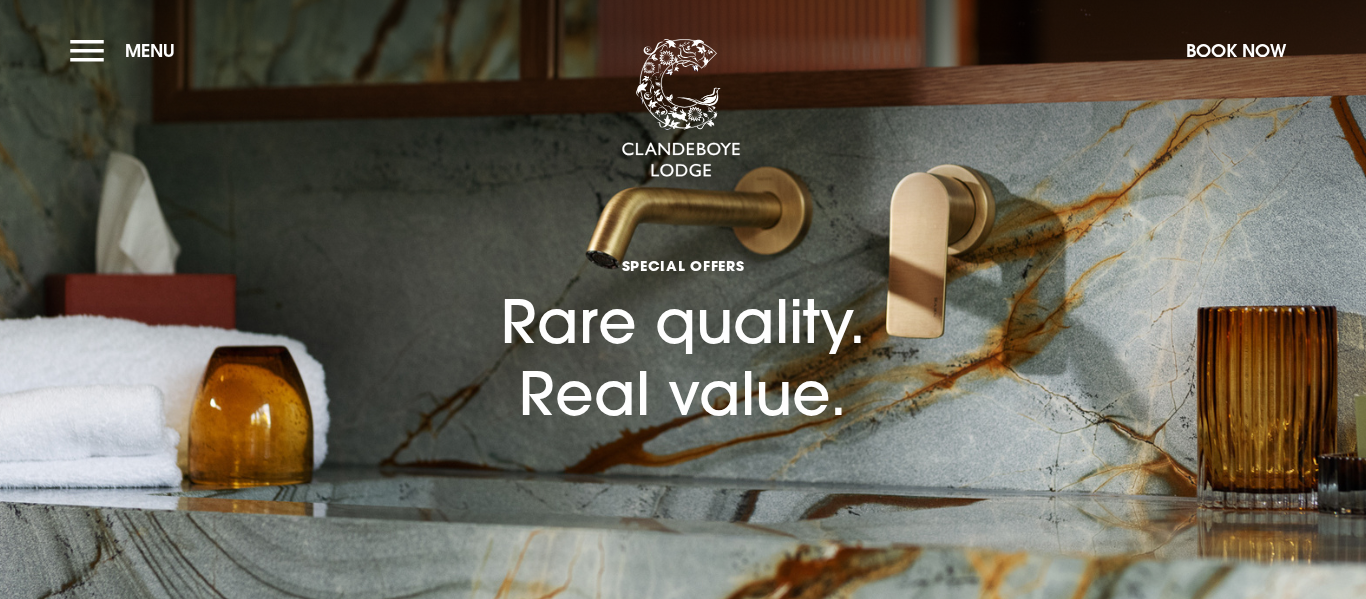 scroll, scrollTop: 0, scrollLeft: 0, axis: both 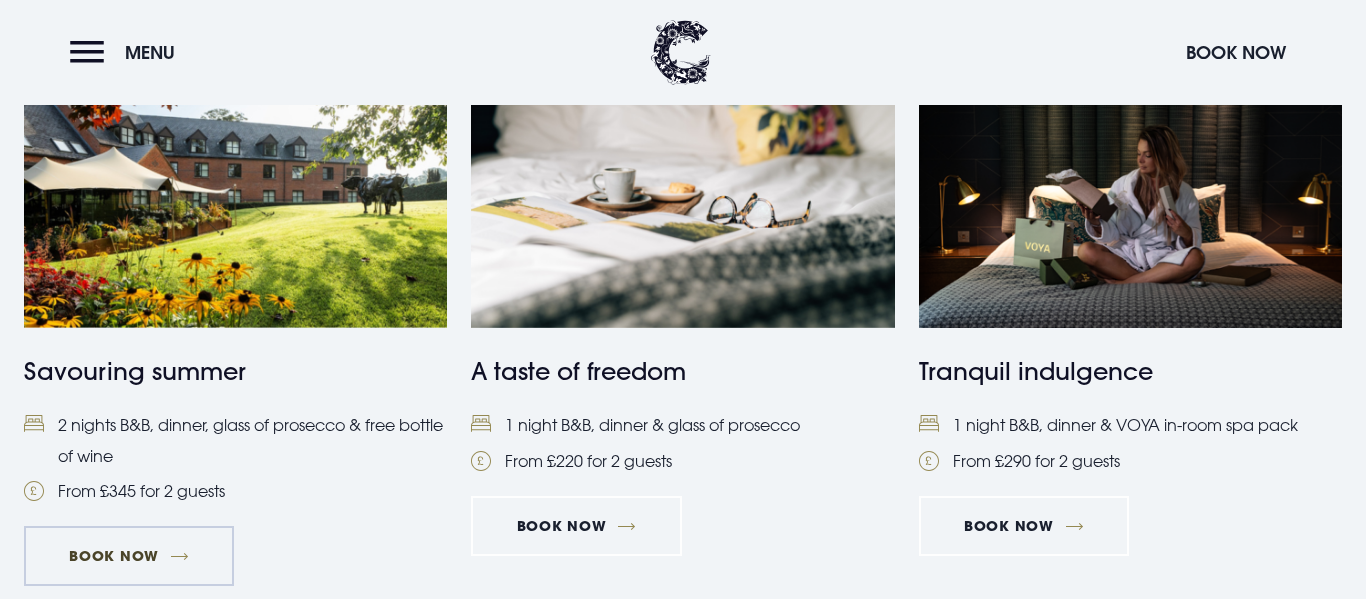 click on "Book Now" at bounding box center (129, 556) 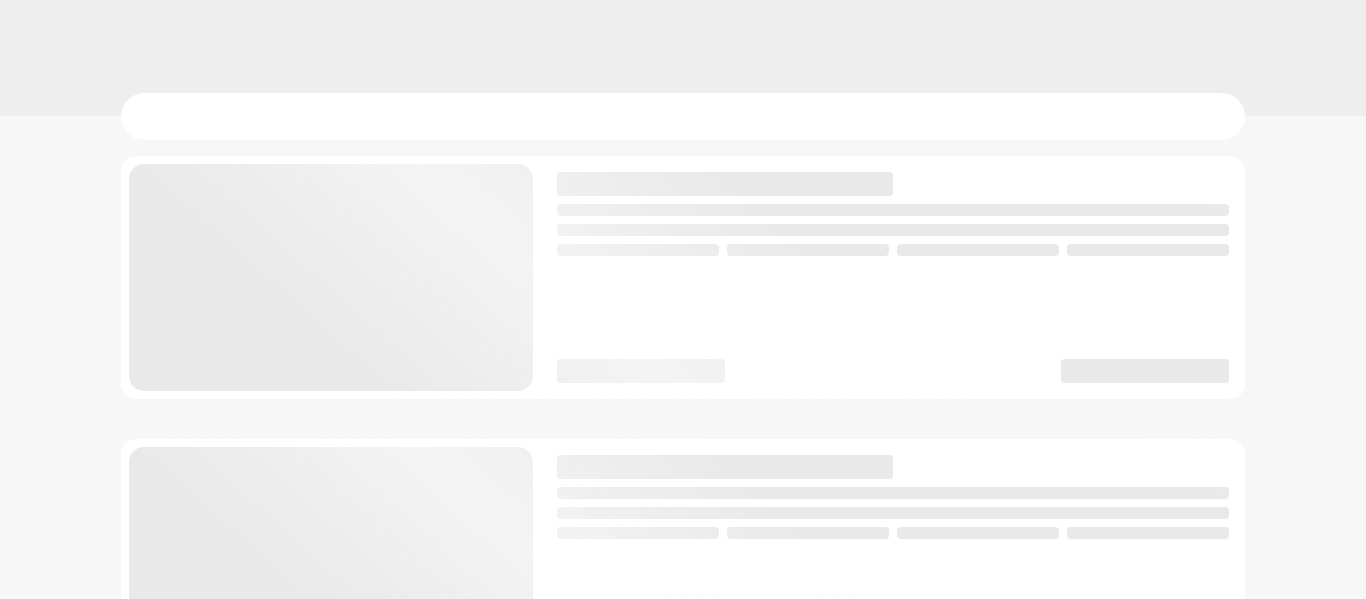 scroll, scrollTop: 0, scrollLeft: 0, axis: both 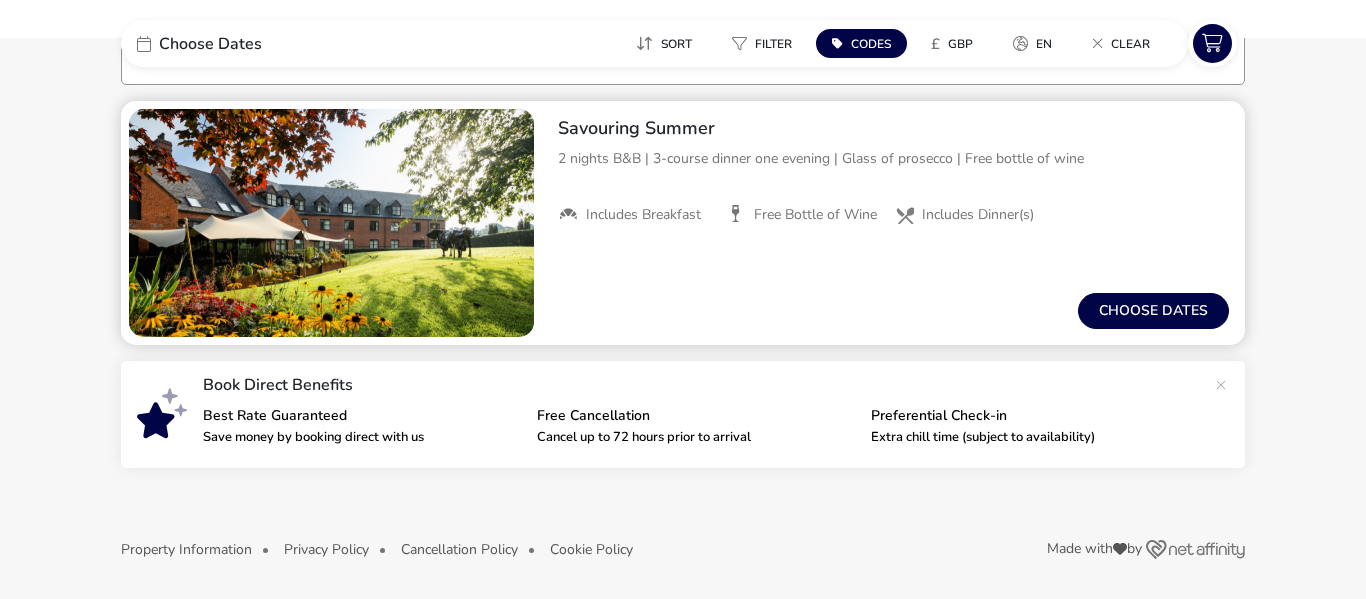 click at bounding box center (331, 223) 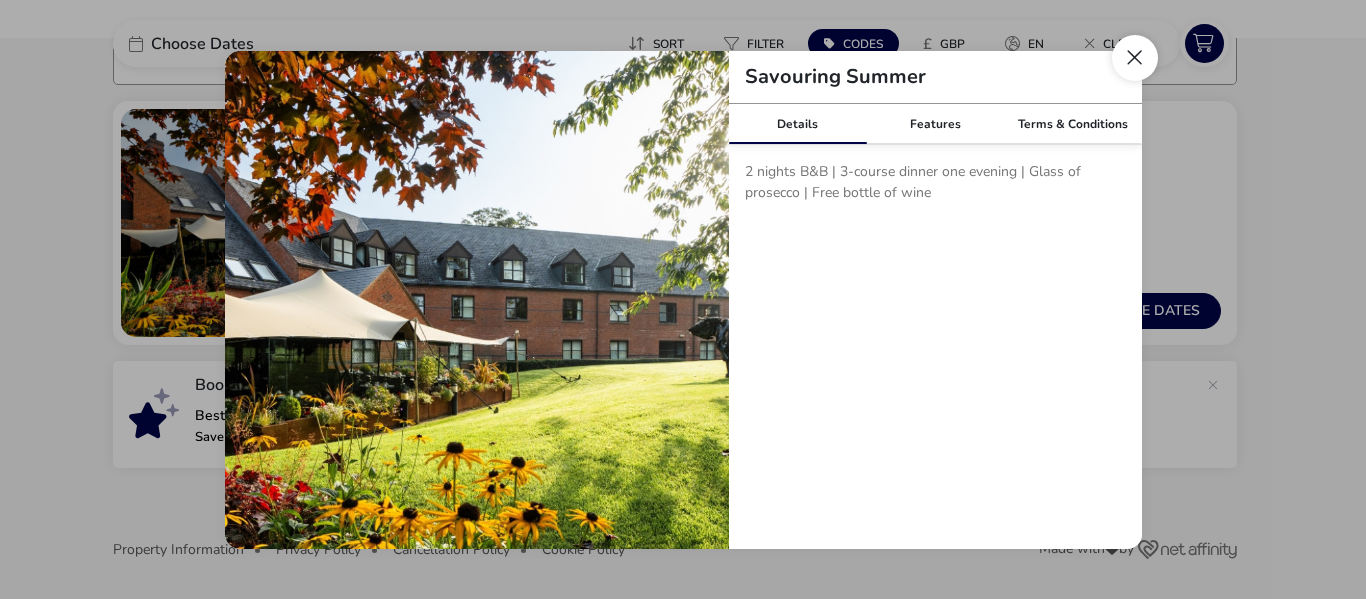 click at bounding box center [1135, 58] 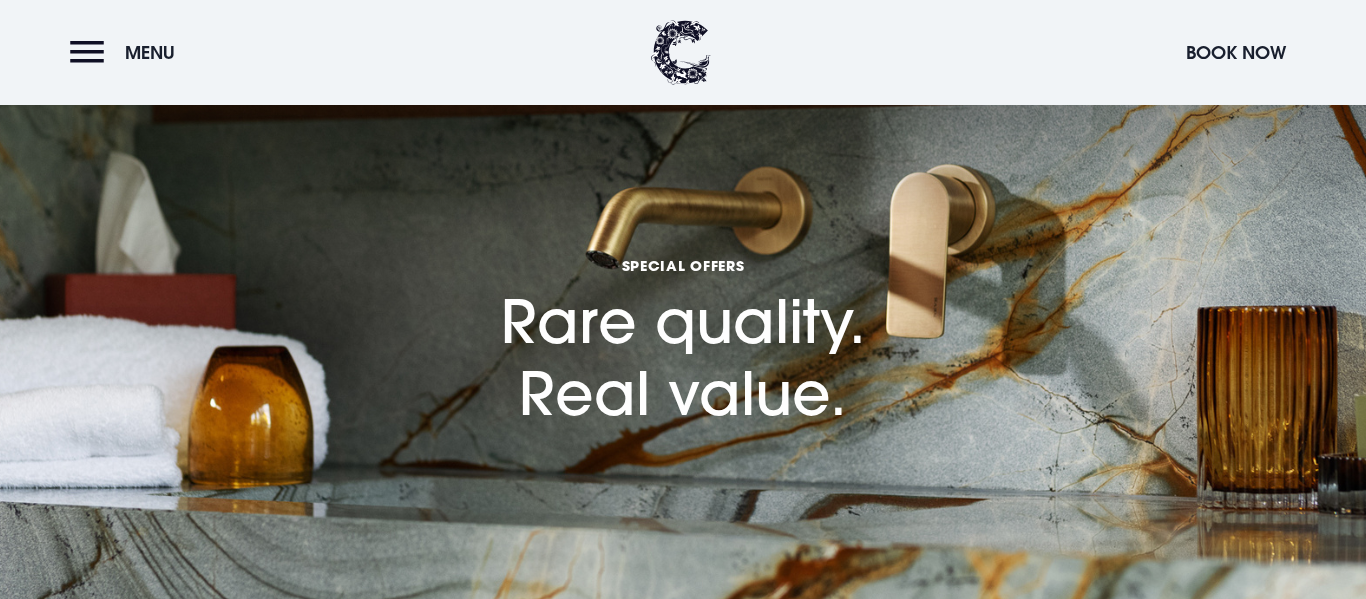scroll, scrollTop: 880, scrollLeft: 0, axis: vertical 